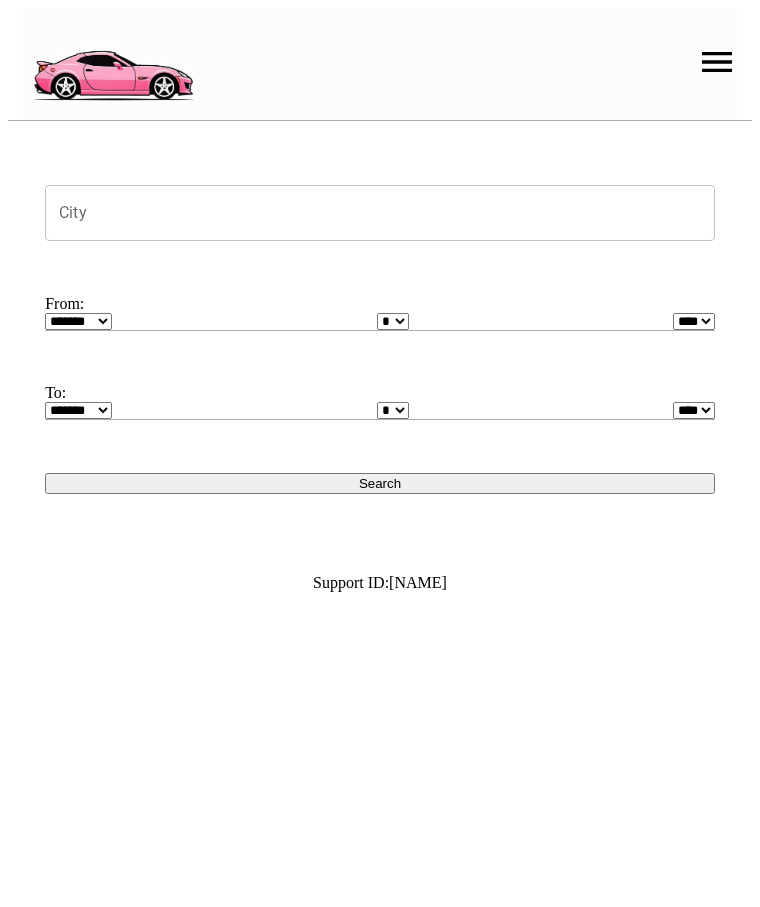 scroll, scrollTop: 0, scrollLeft: 0, axis: both 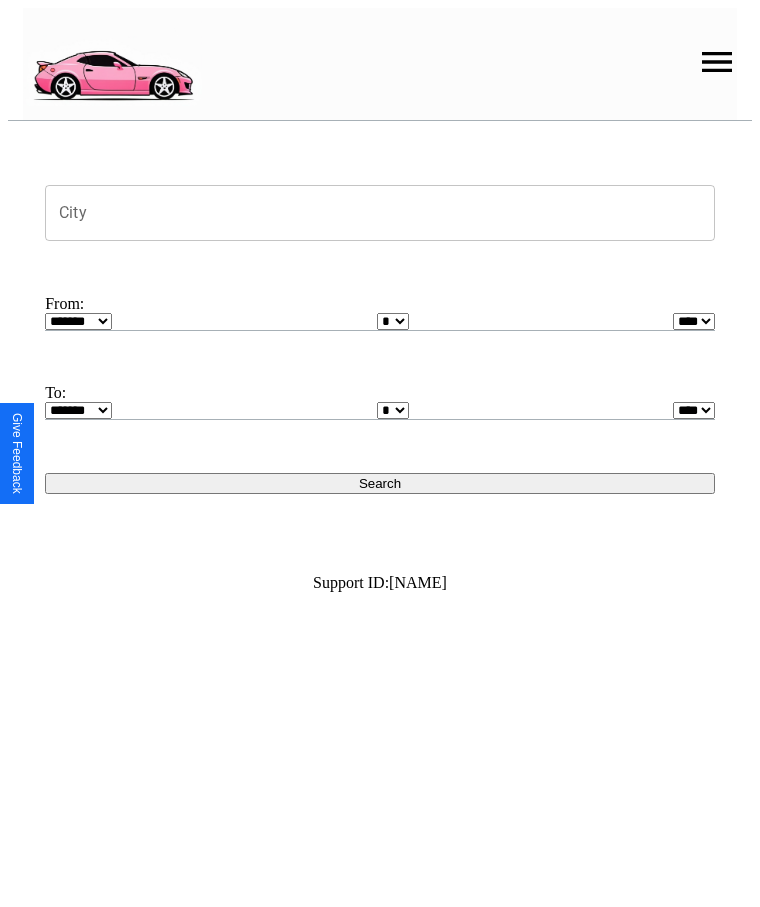 click at bounding box center (717, 62) 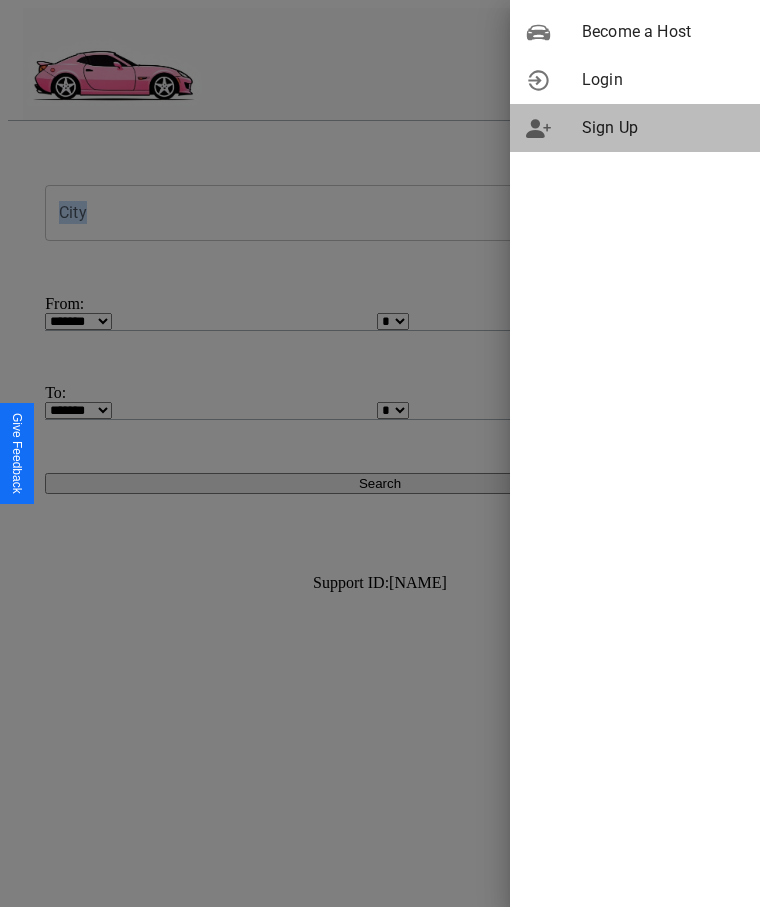 click on "Sign Up" at bounding box center [663, 128] 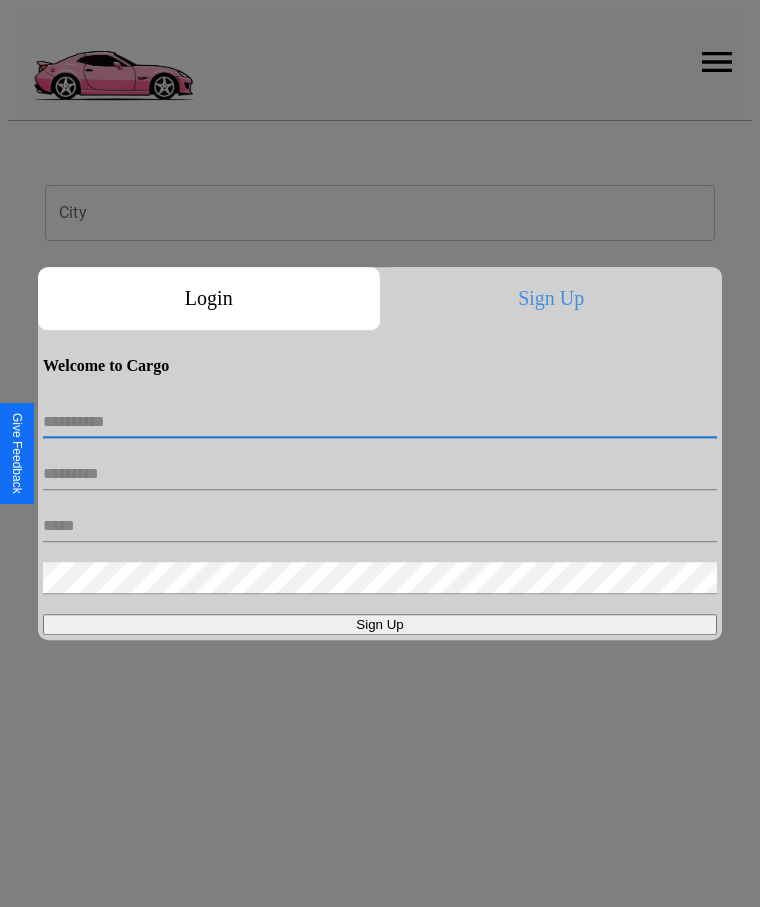 click at bounding box center [380, 422] 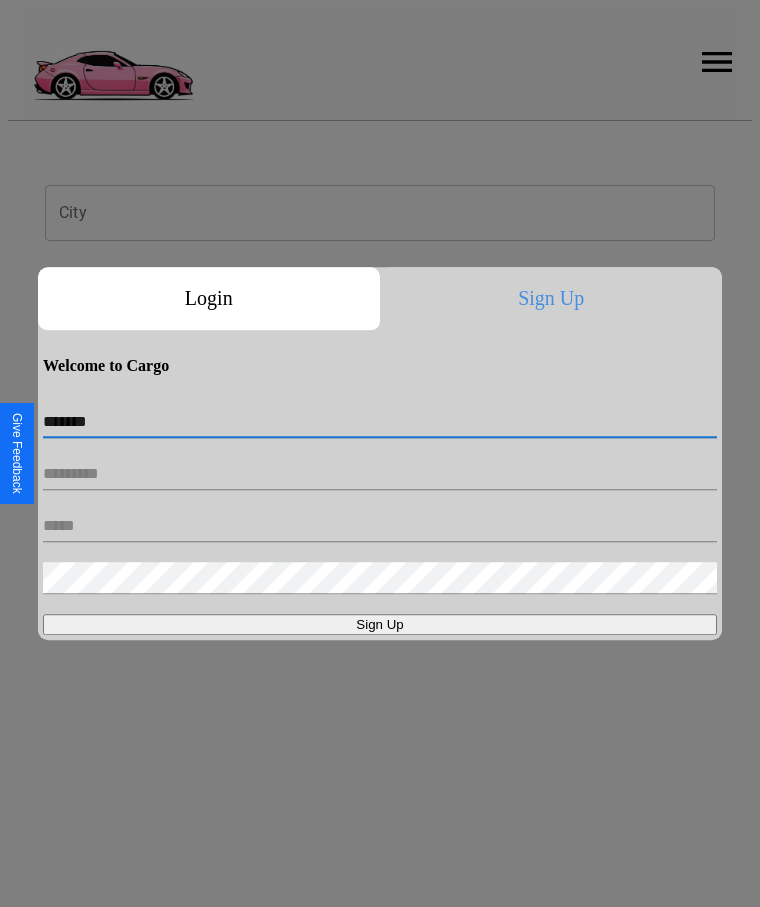 type on "*******" 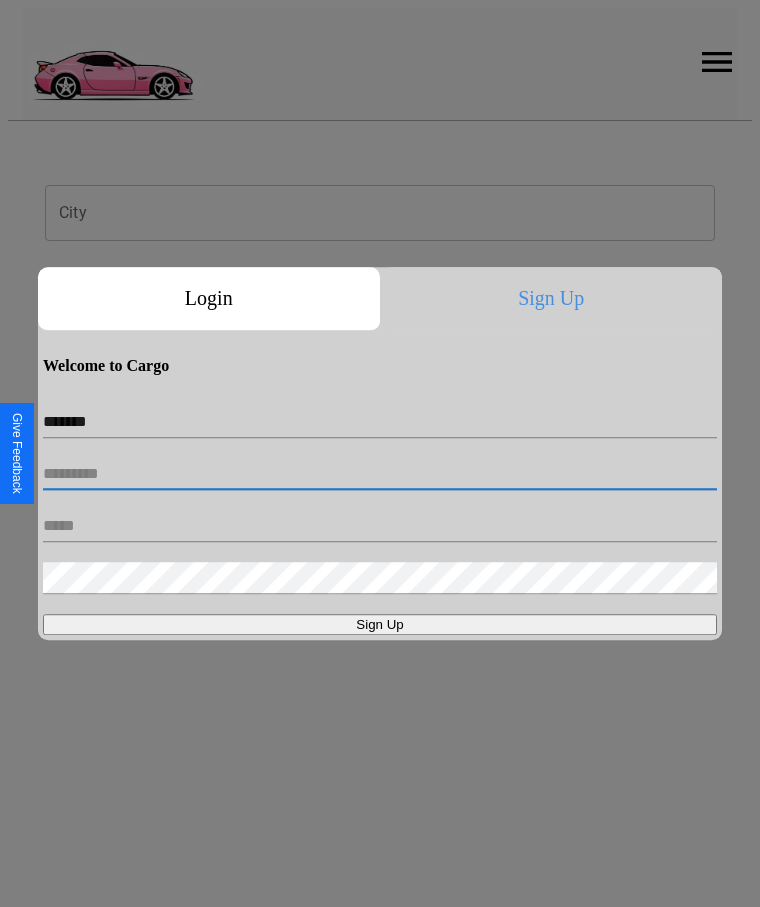 click at bounding box center [380, 474] 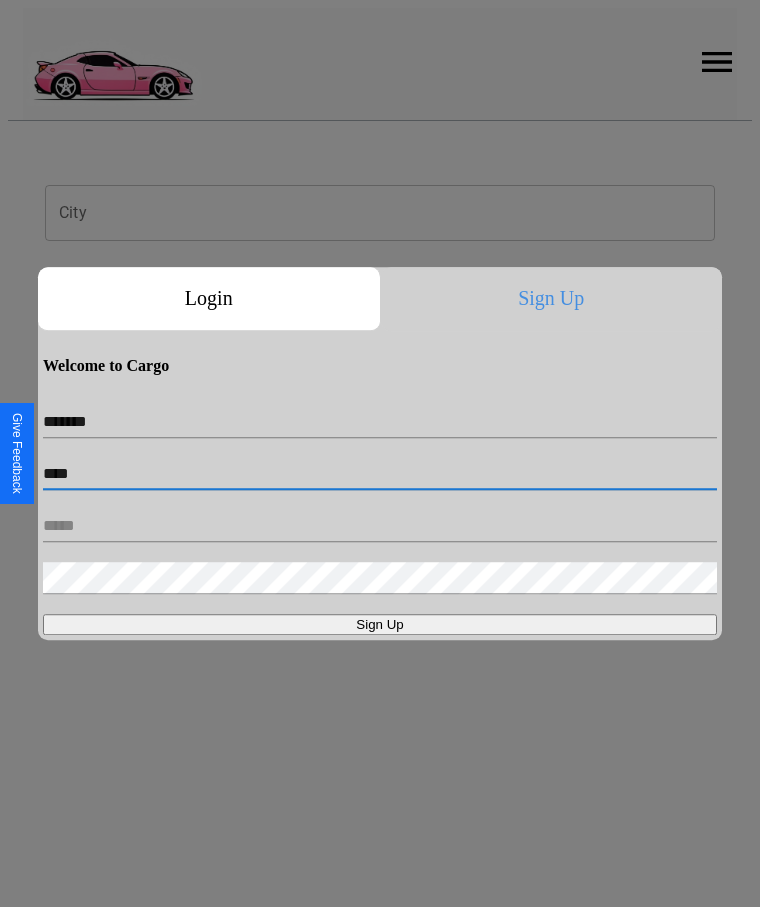 type on "****" 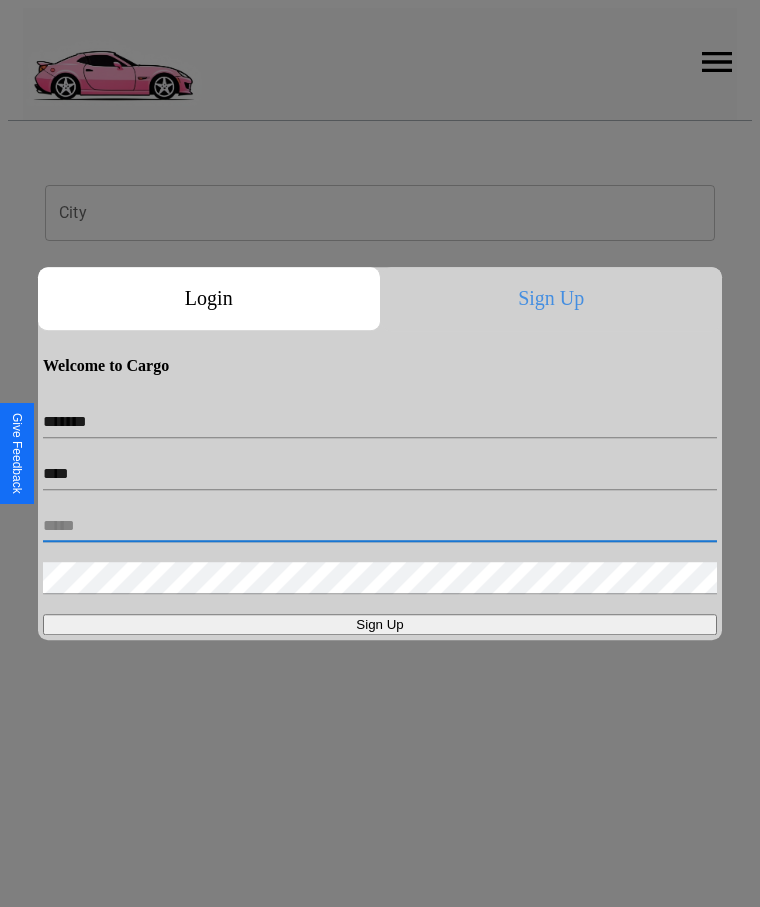 click at bounding box center [380, 526] 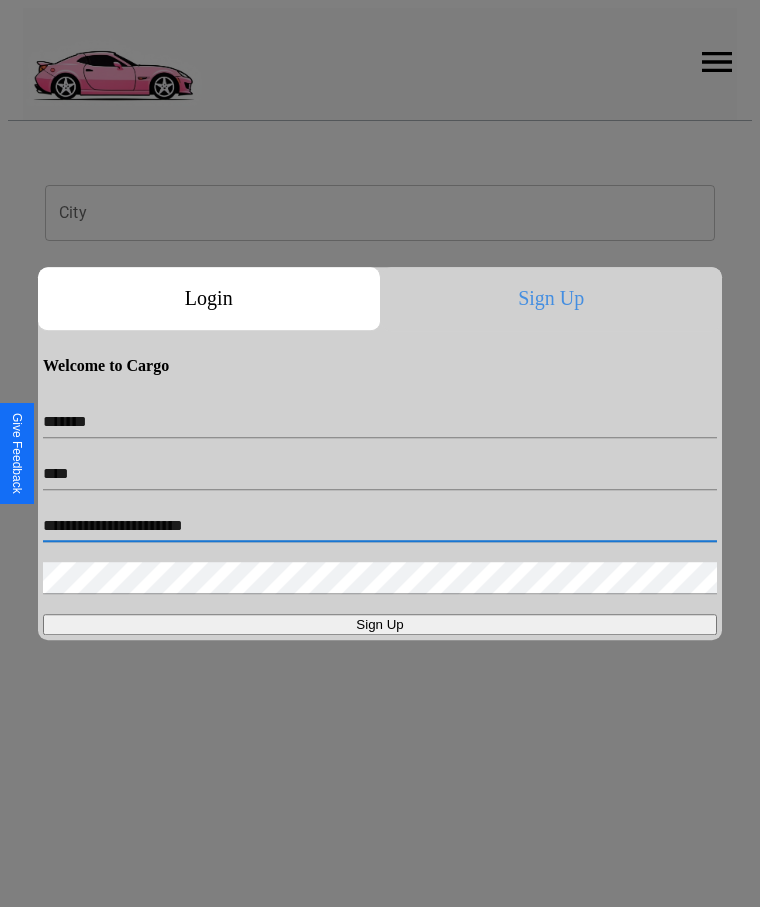 type on "**********" 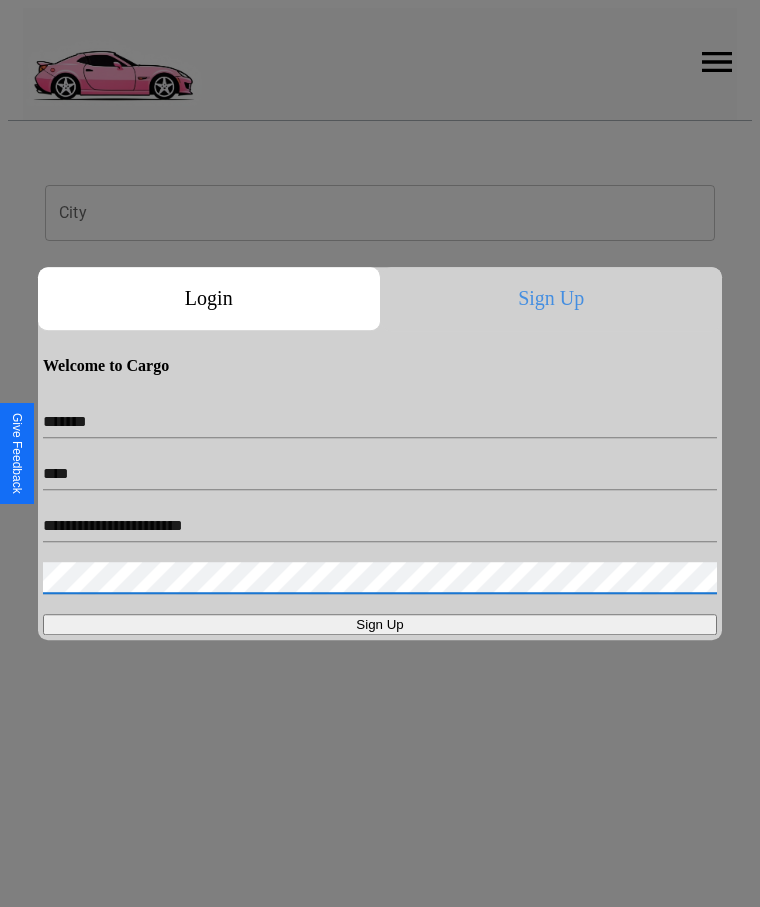 click on "Sign Up" at bounding box center [380, 624] 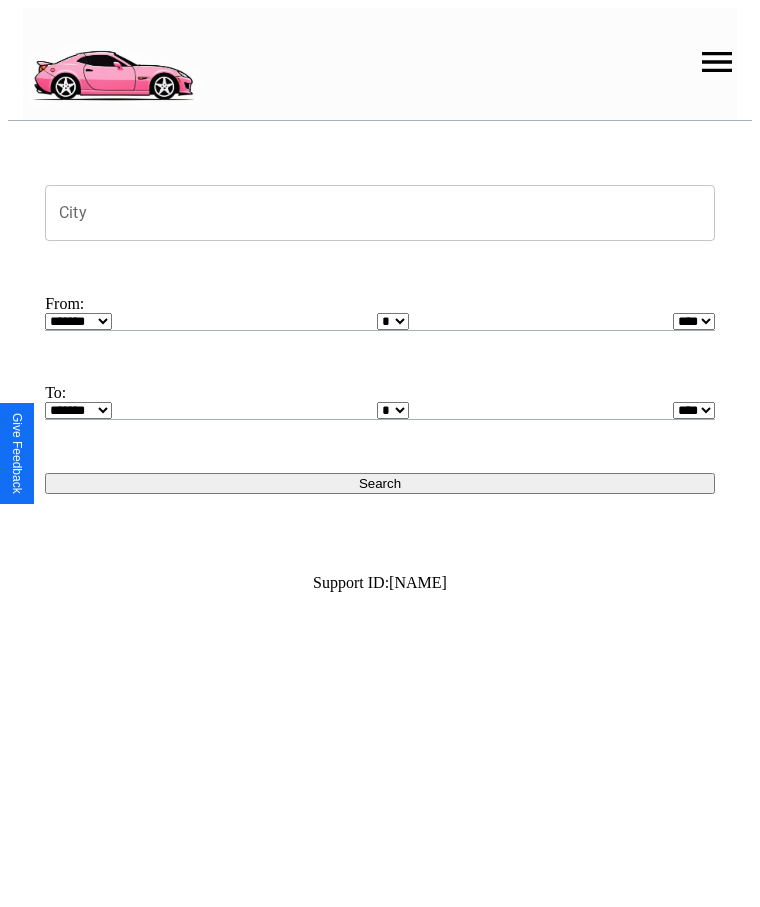 click on "City" at bounding box center [380, 213] 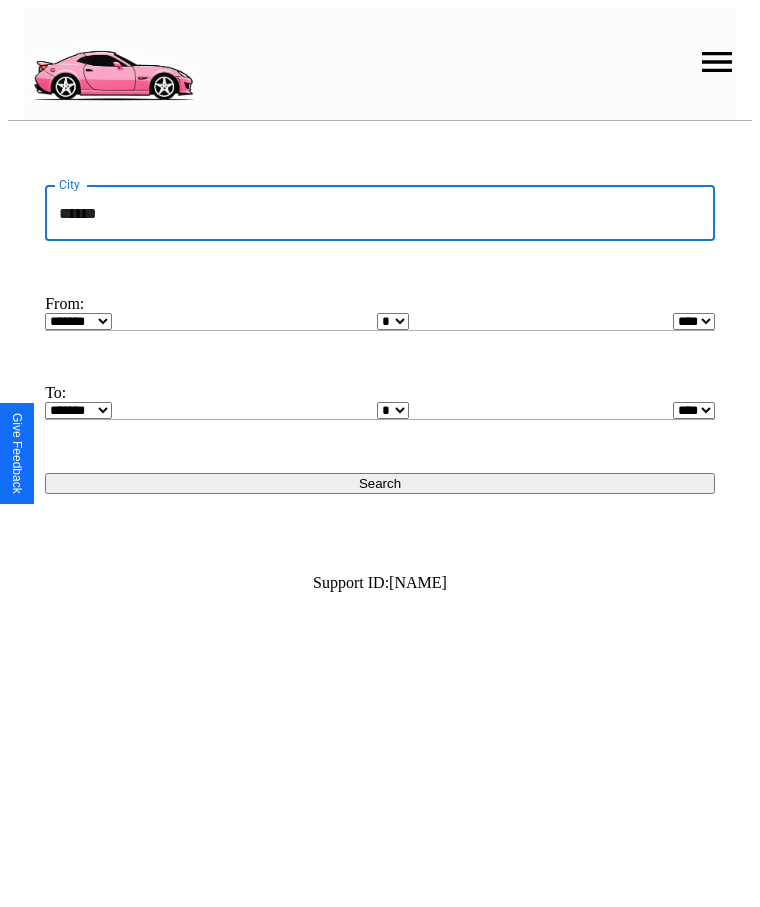 type on "******" 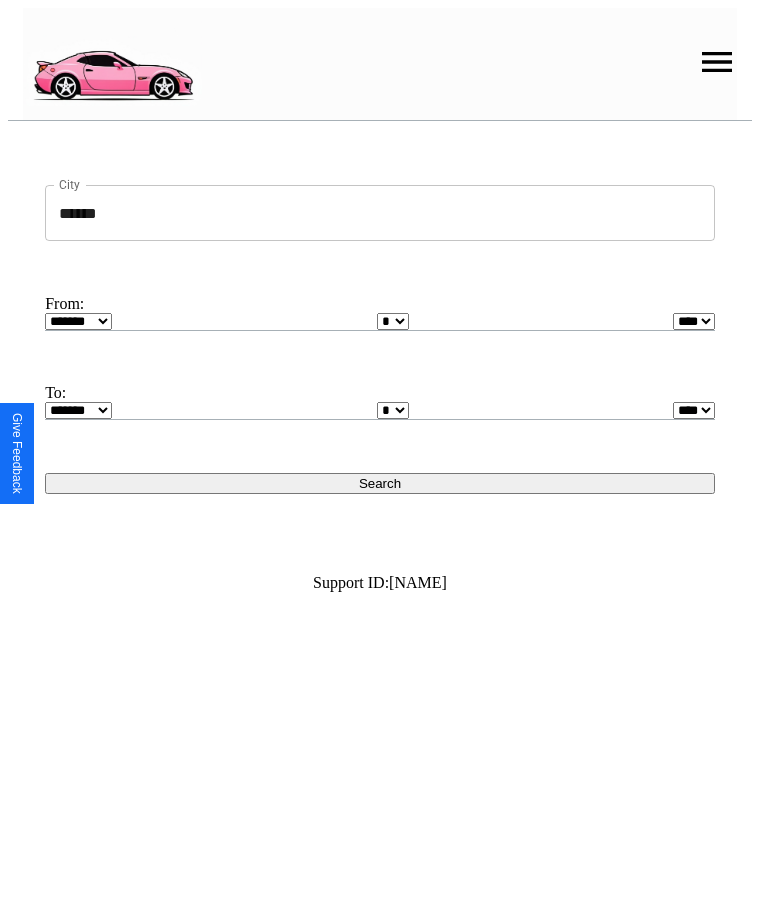 click on "******* ******** ***** ***** *** **** **** ****** ********* ******* ******** ********" at bounding box center [78, 321] 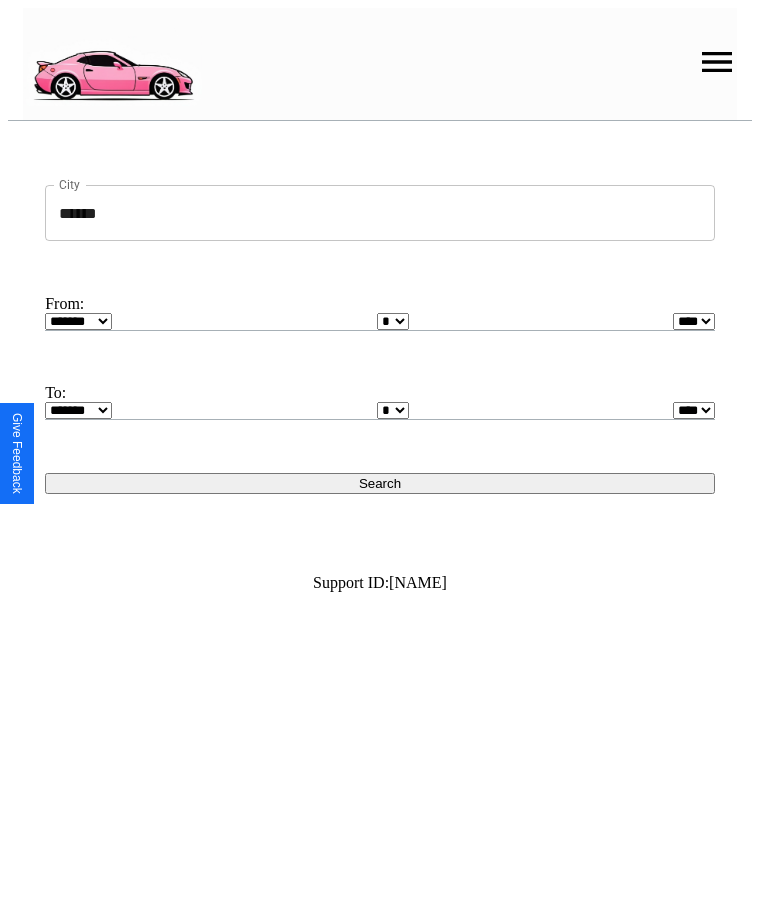 click on "* * * * * * * * * ** ** ** ** ** ** ** ** ** ** ** ** ** ** ** ** ** ** ** ** ** **" at bounding box center (393, 321) 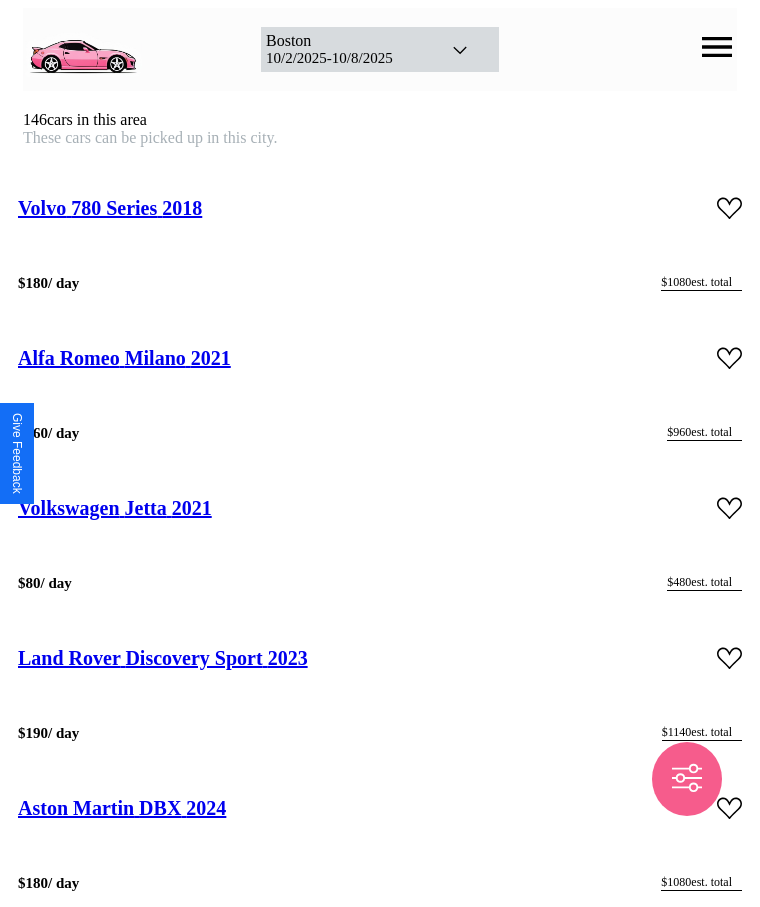 scroll, scrollTop: 6764, scrollLeft: 0, axis: vertical 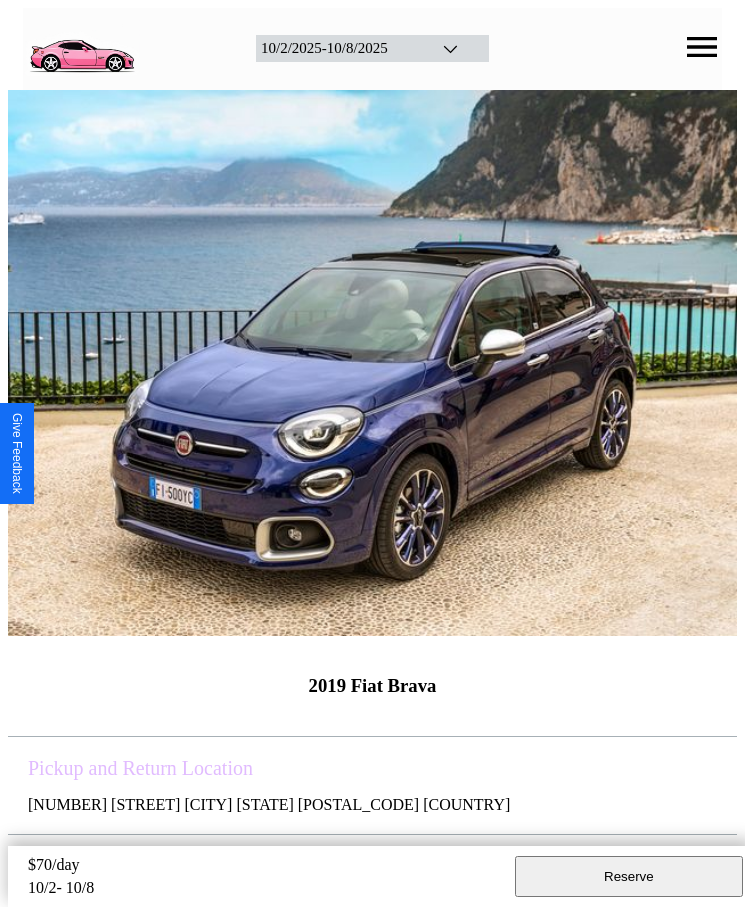 click on "Reserve" at bounding box center [629, 876] 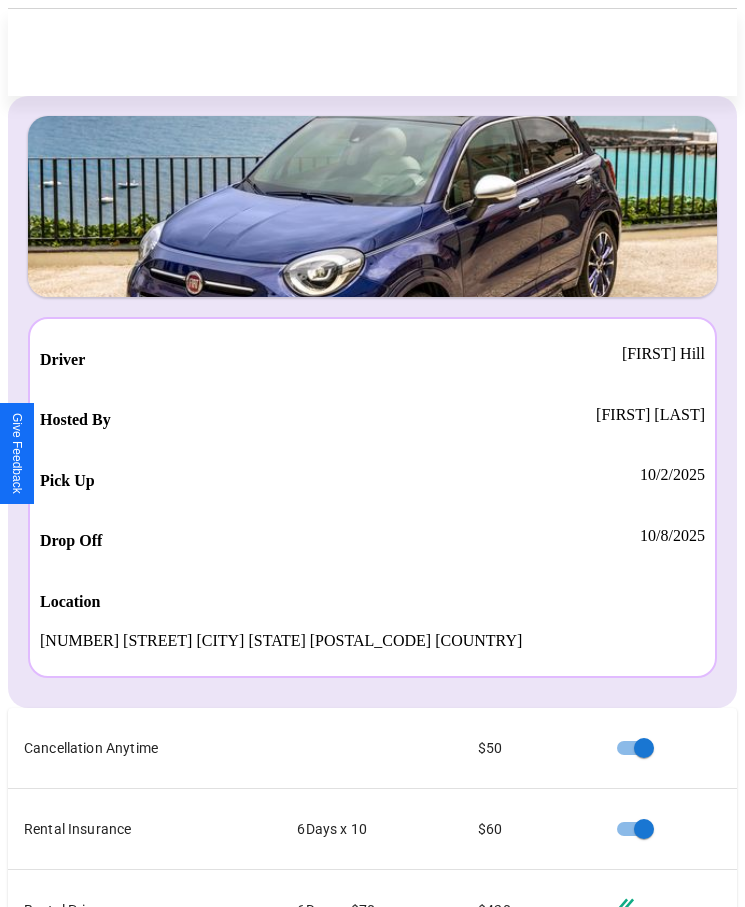 scroll, scrollTop: 23, scrollLeft: 0, axis: vertical 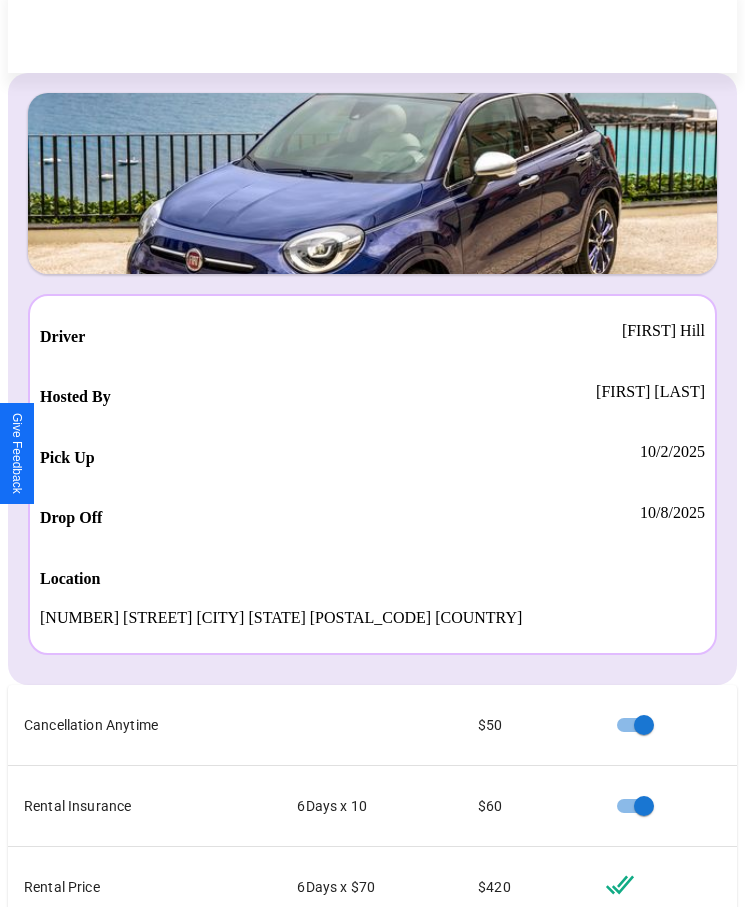 click on "Checkout" at bounding box center (530, 1118) 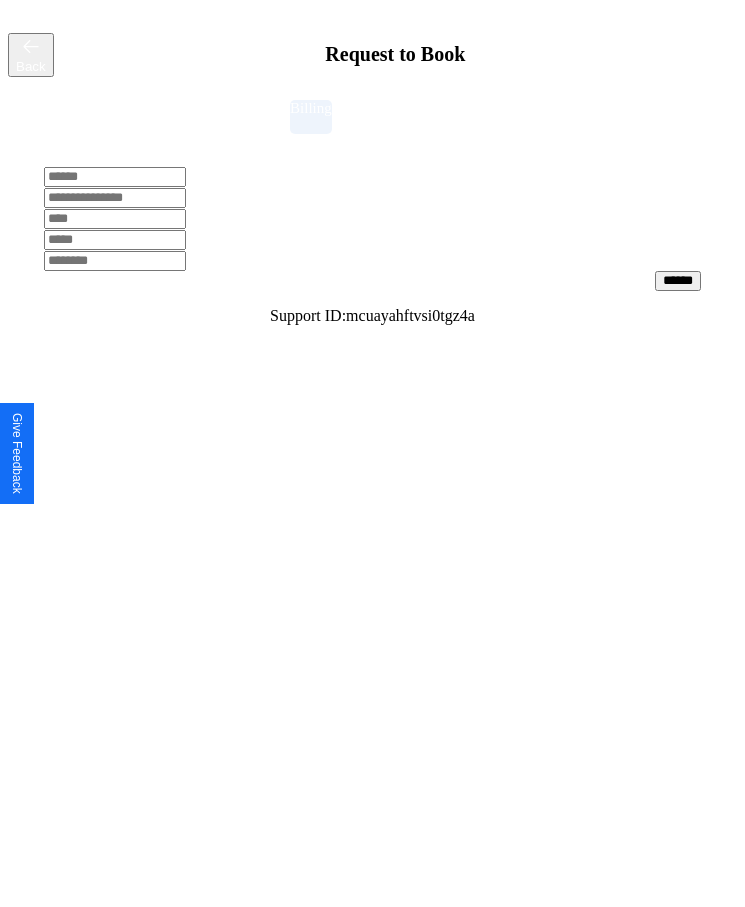 scroll, scrollTop: 0, scrollLeft: 0, axis: both 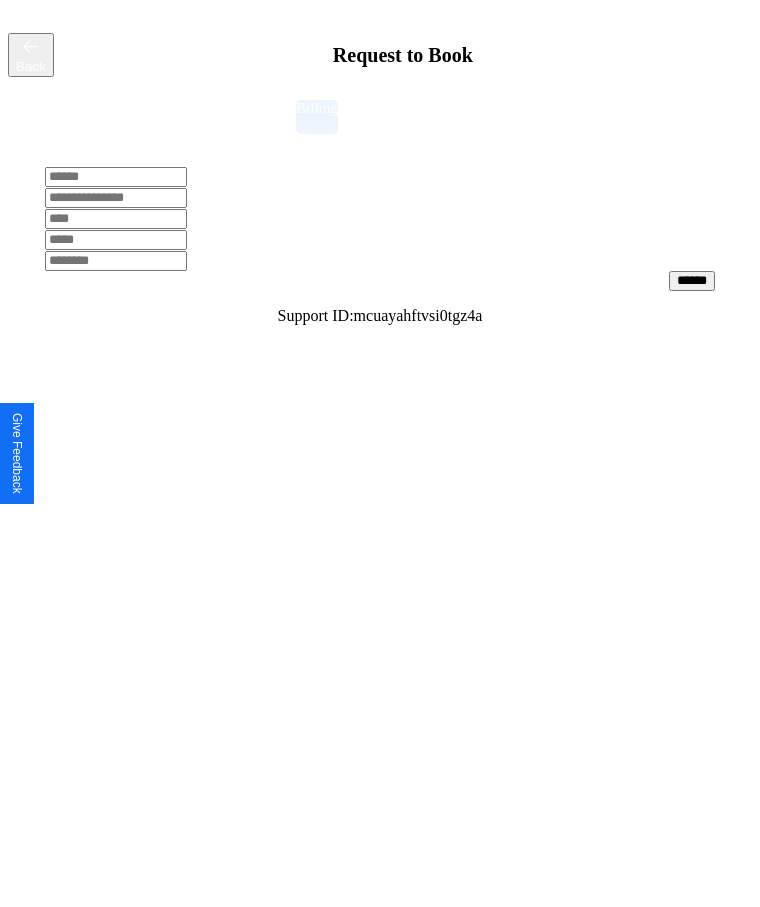 click at bounding box center [116, 177] 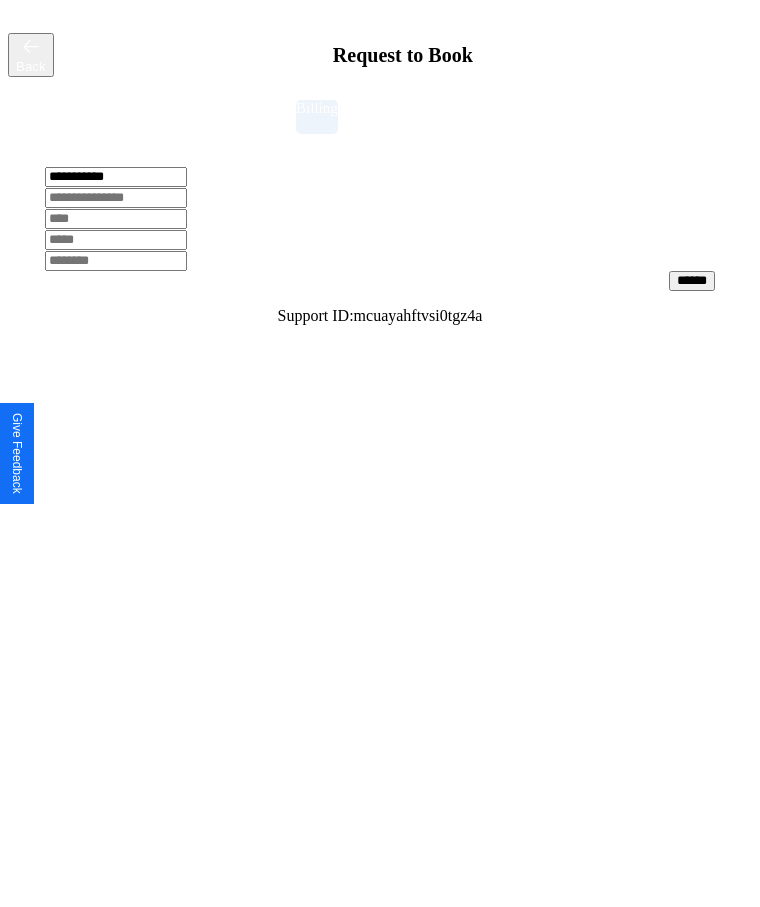 type on "**********" 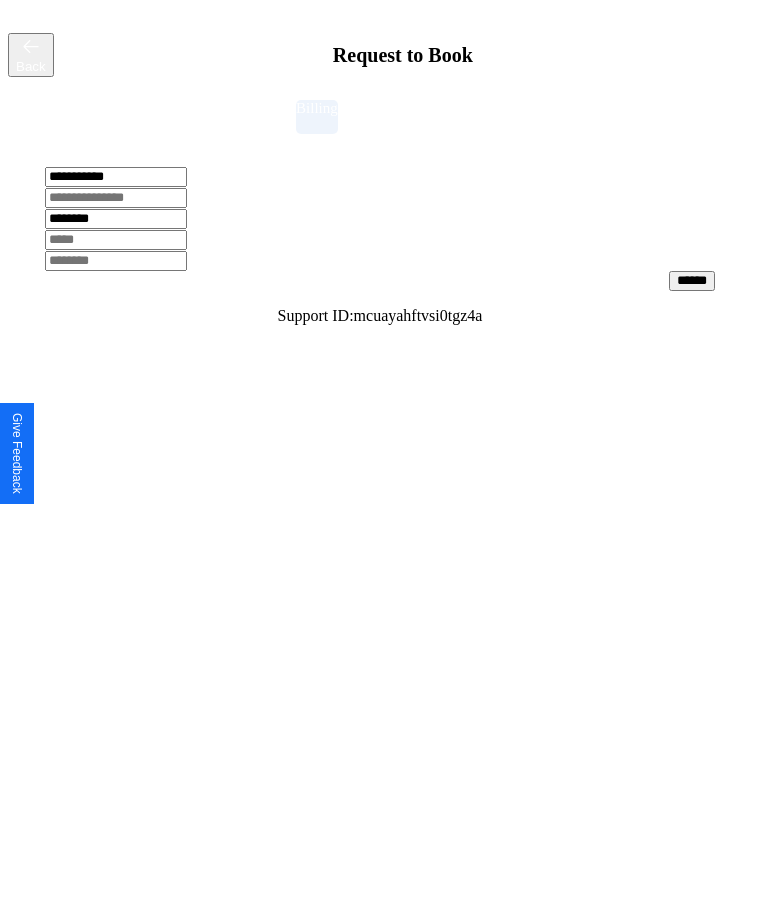type on "********" 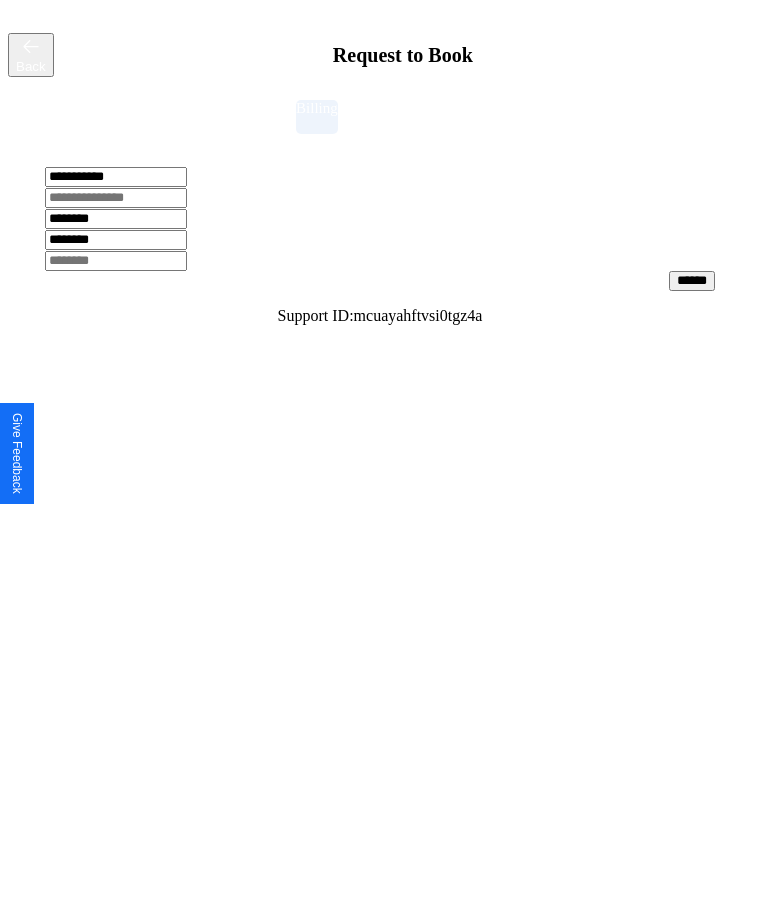 type on "********" 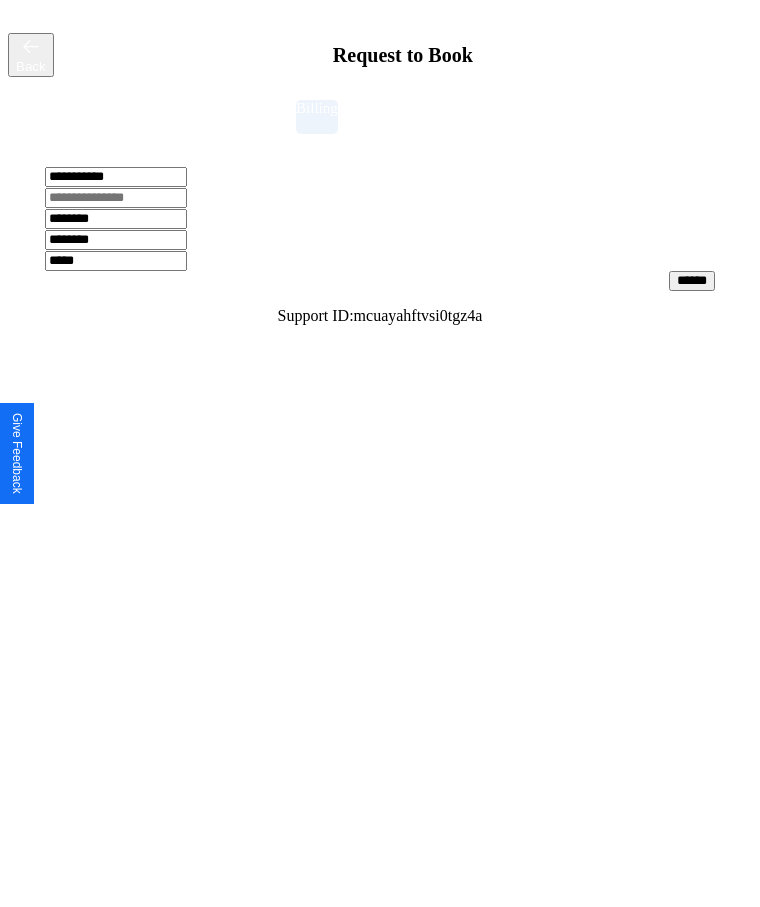 type on "*****" 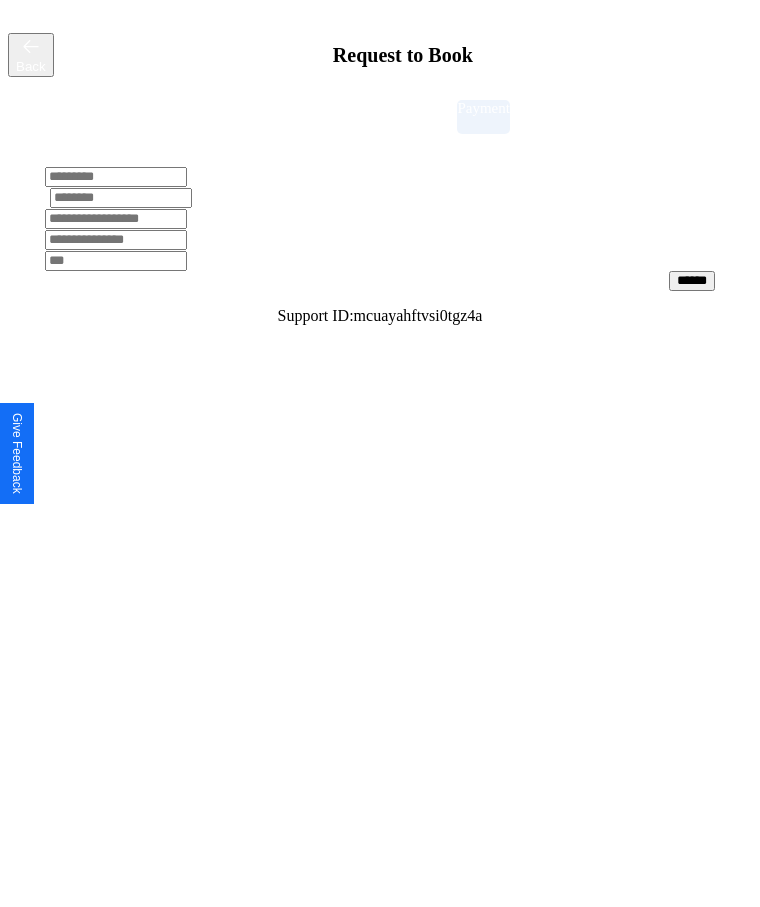 click at bounding box center [129, 115] 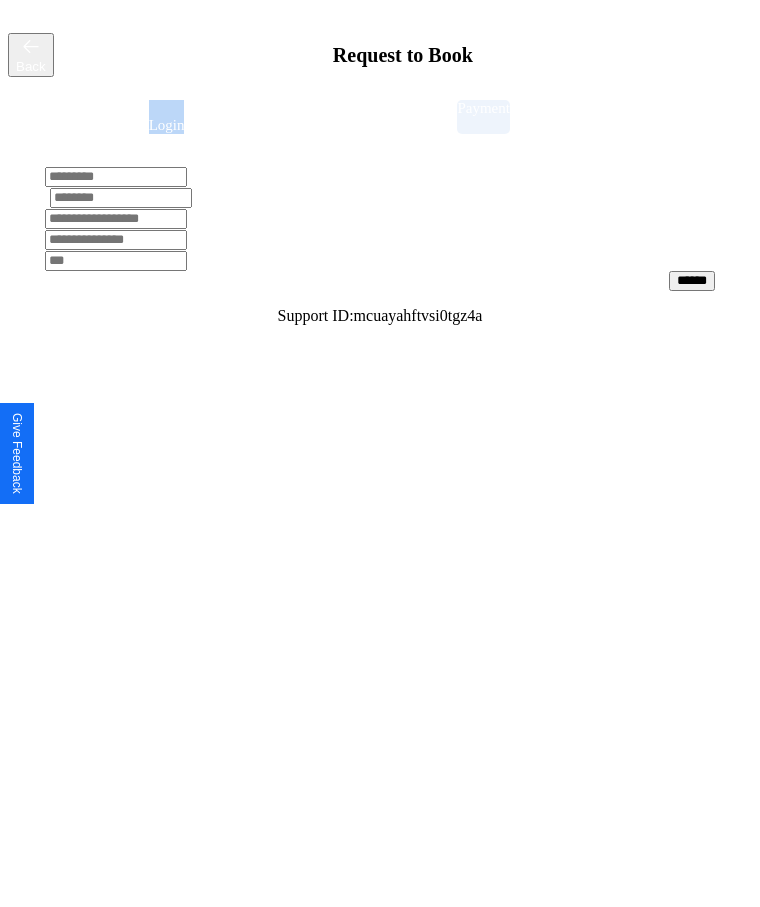 click at bounding box center [129, 115] 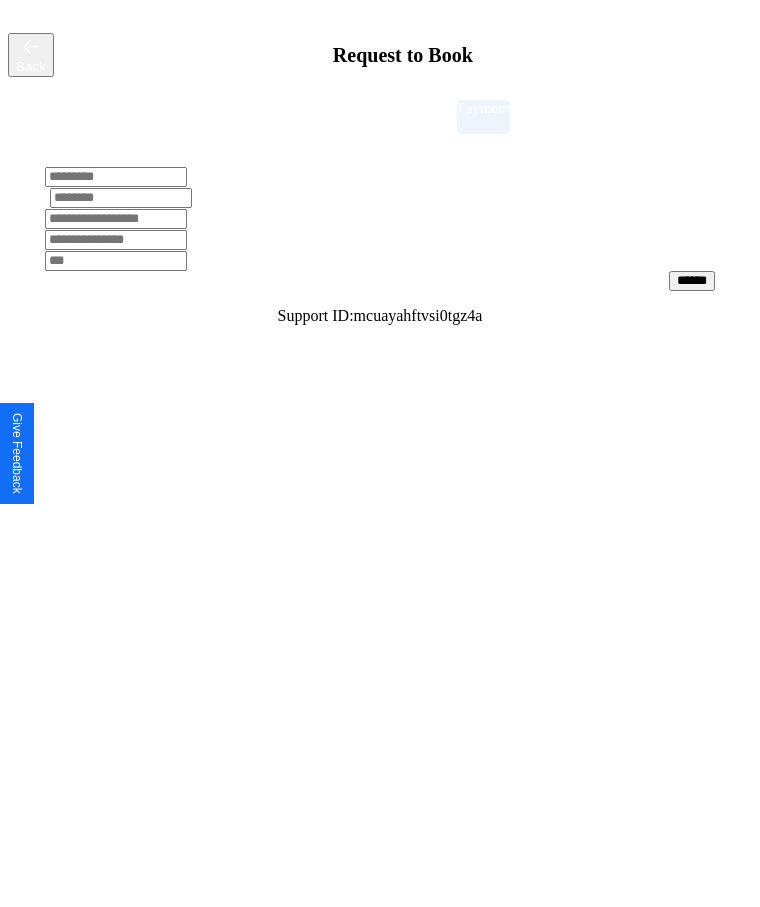 click at bounding box center [129, 115] 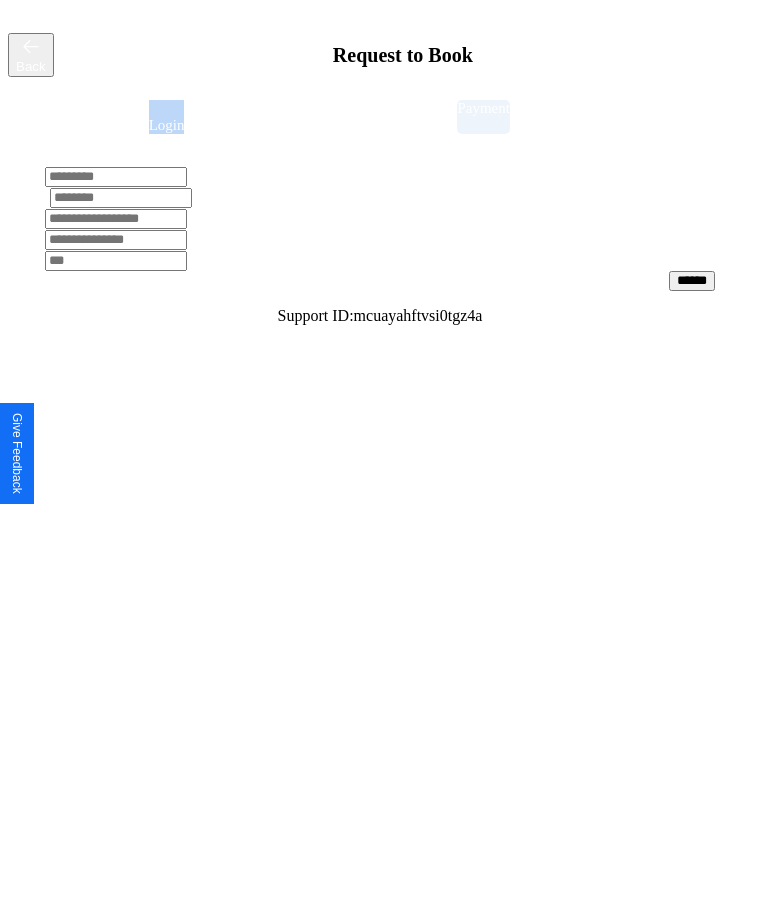 click at bounding box center (129, 115) 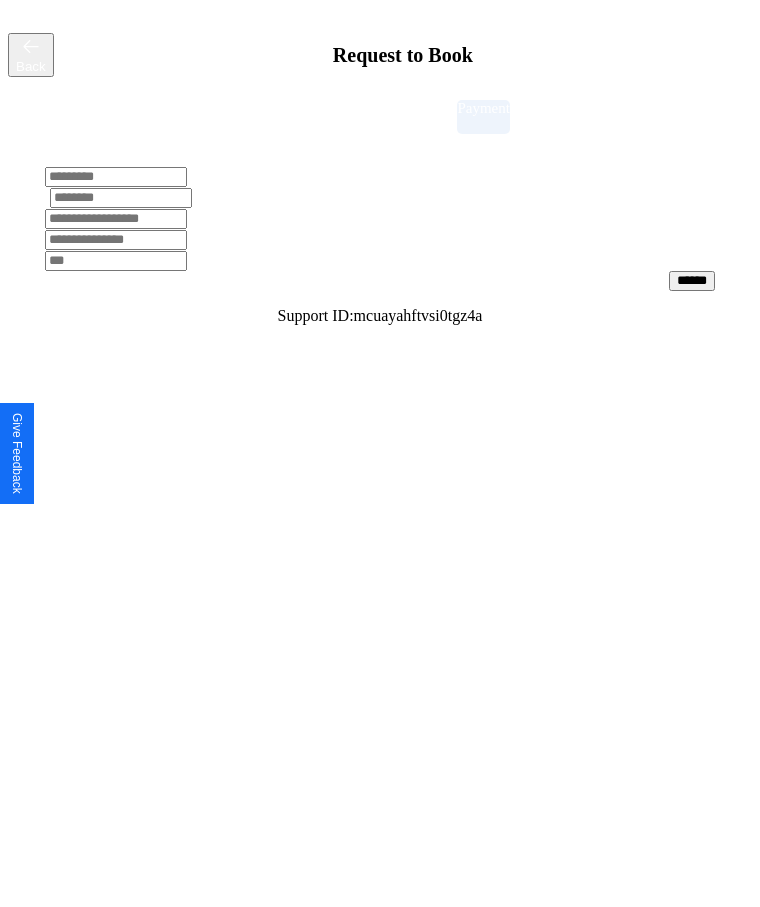 click at bounding box center [129, 115] 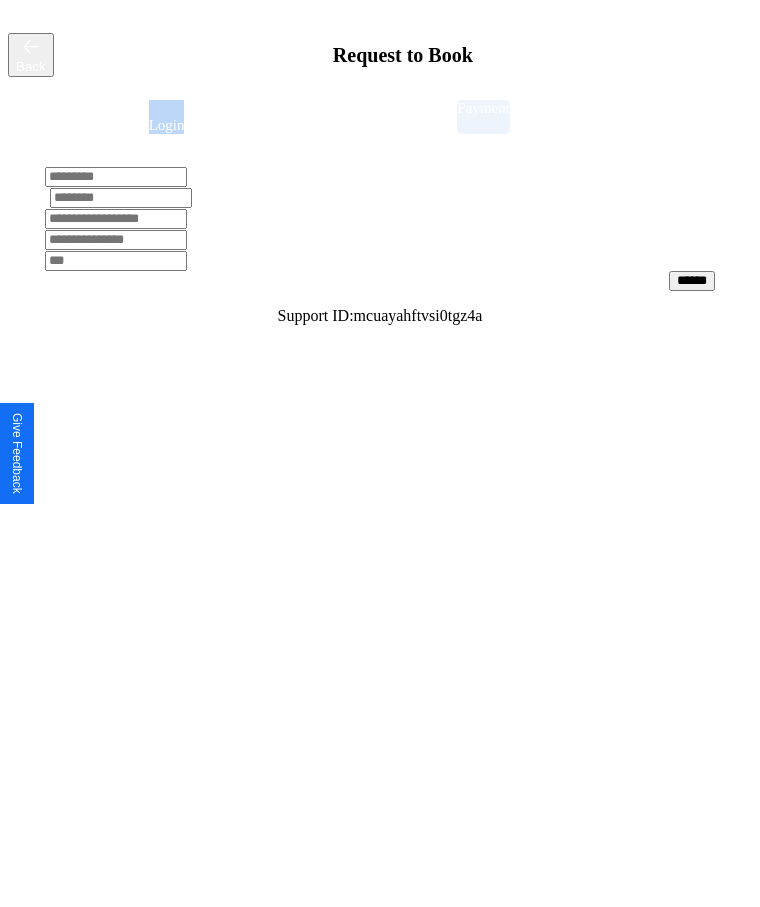click at bounding box center [129, 115] 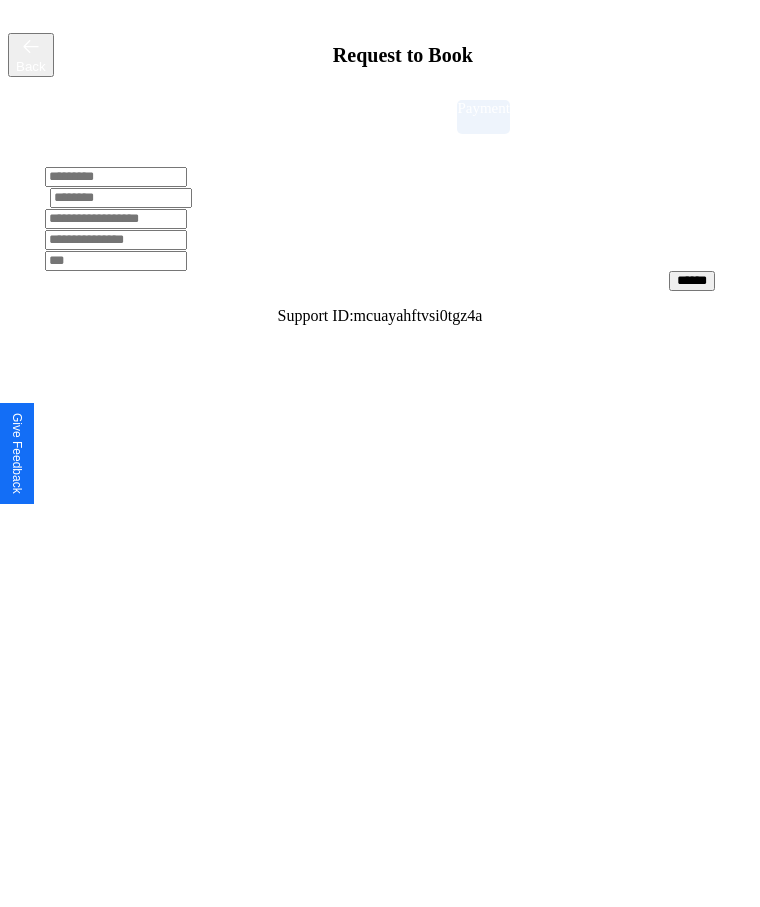 click at bounding box center [116, 177] 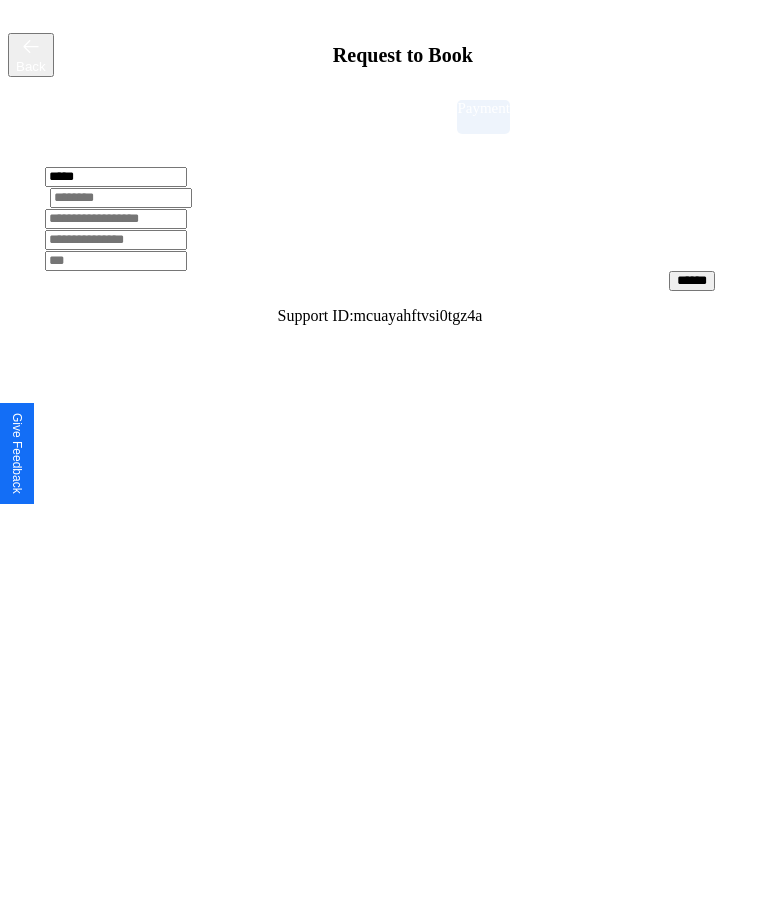 type on "*****" 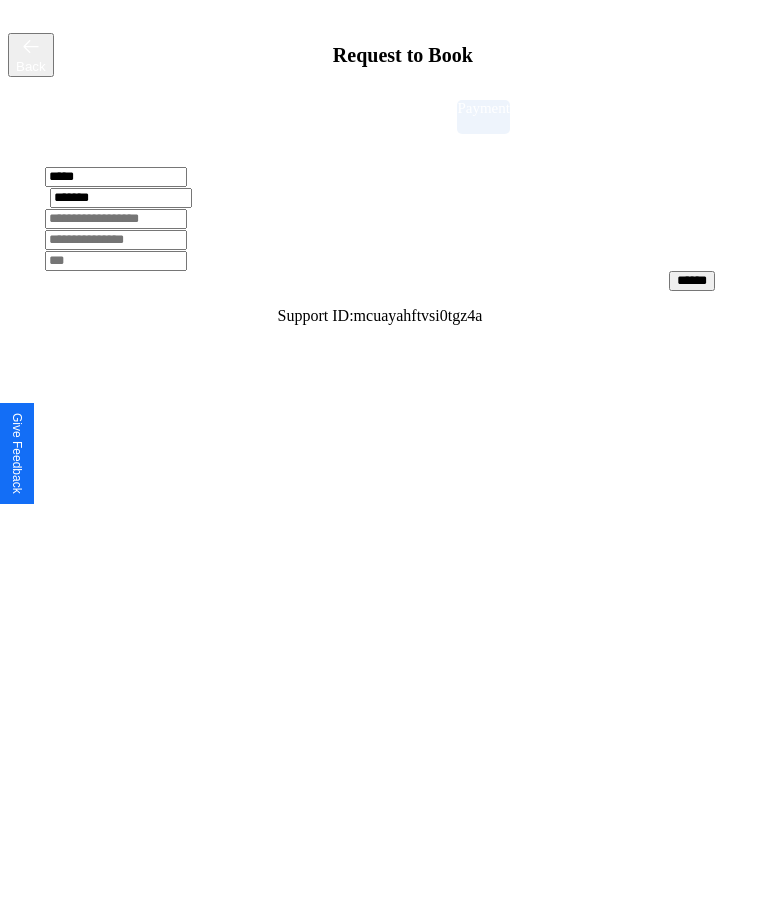 type on "*******" 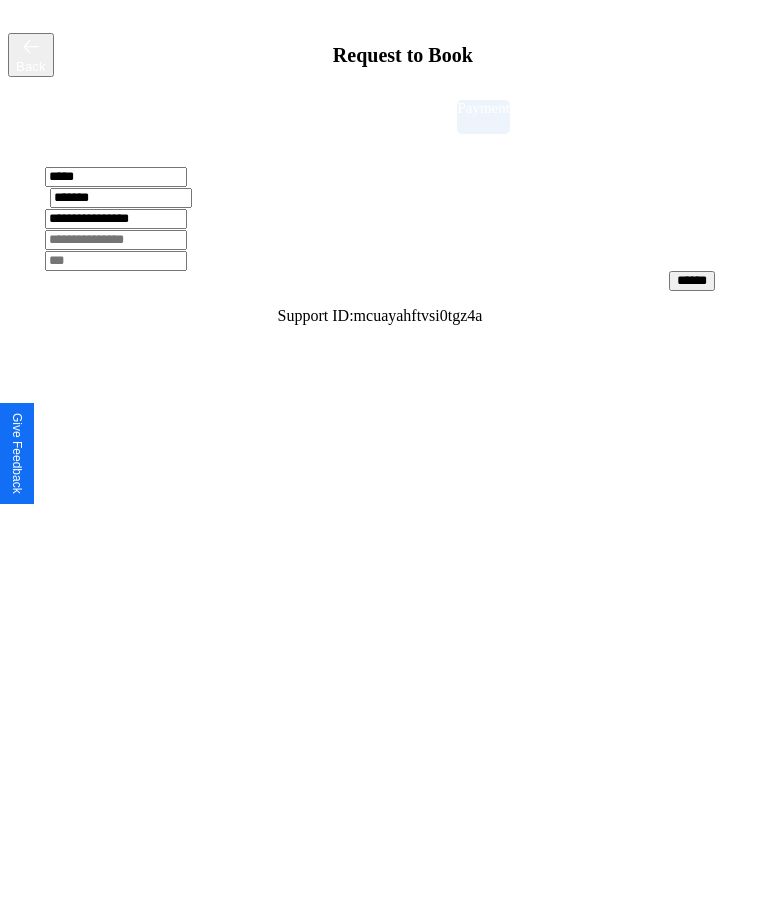 type on "**********" 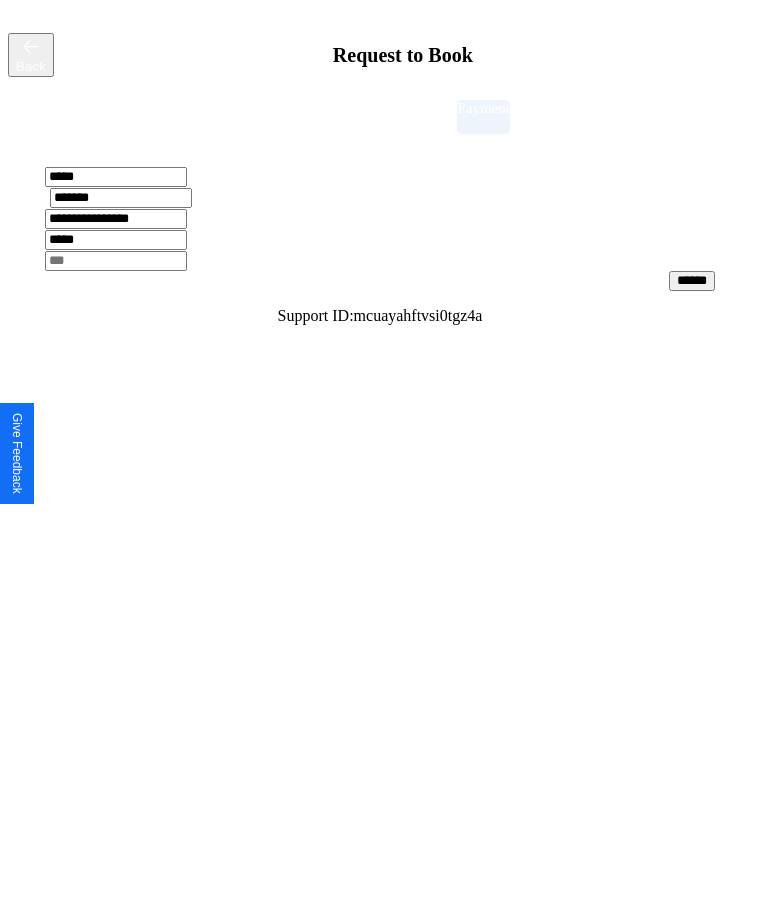 type on "*****" 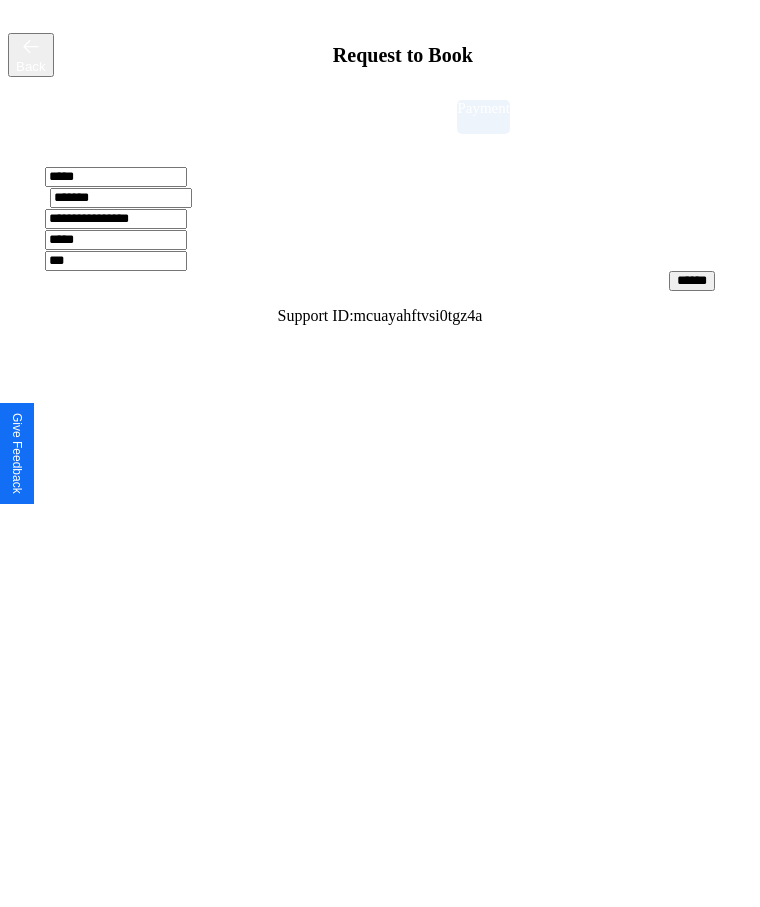 type on "***" 